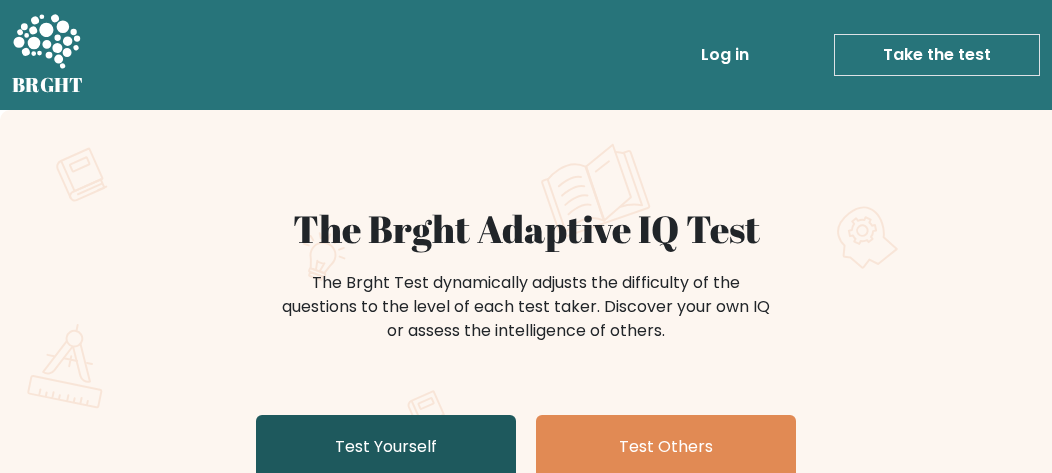 scroll, scrollTop: 300, scrollLeft: 0, axis: vertical 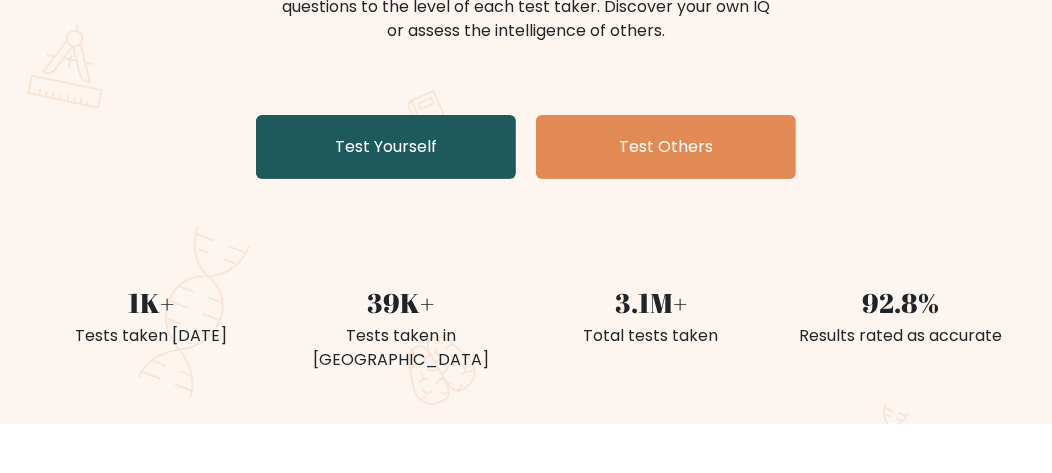 click on "Test Yourself" at bounding box center (386, 147) 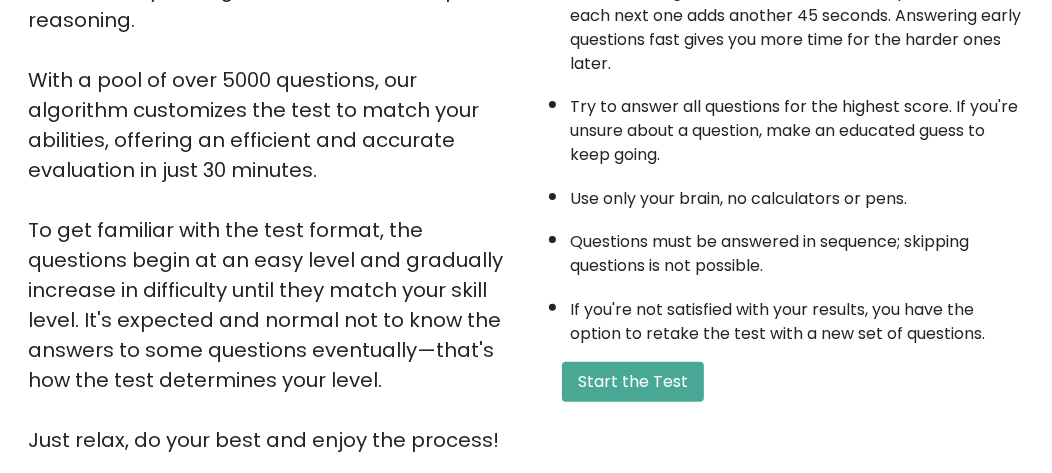 scroll, scrollTop: 799, scrollLeft: 0, axis: vertical 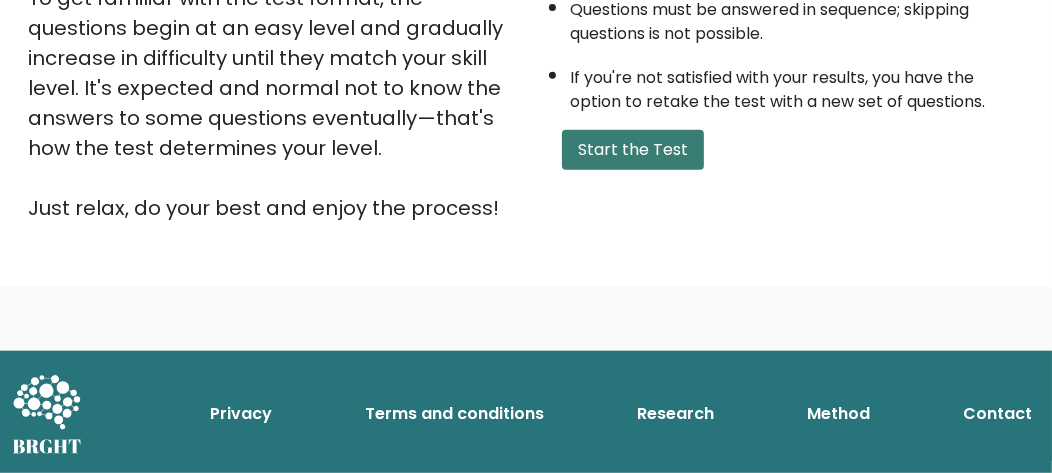 click on "Start the Test" at bounding box center (633, 150) 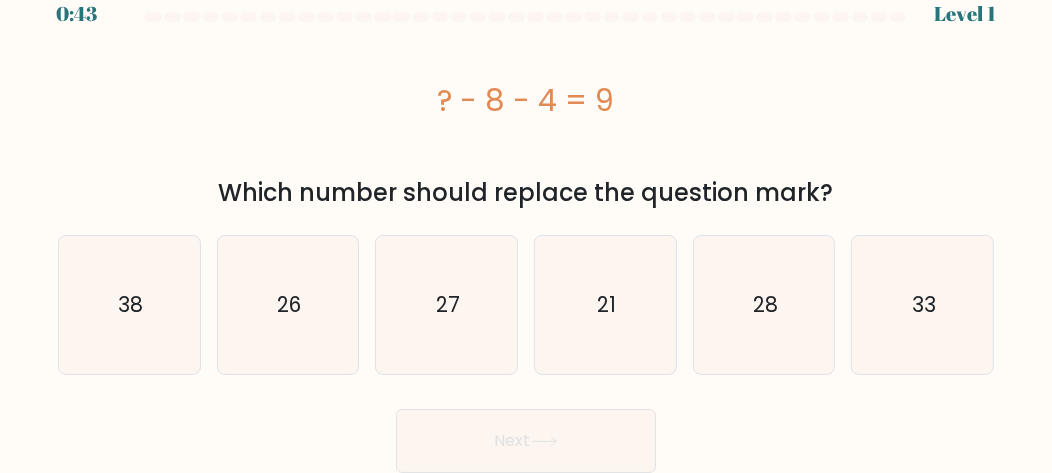 scroll, scrollTop: 45, scrollLeft: 0, axis: vertical 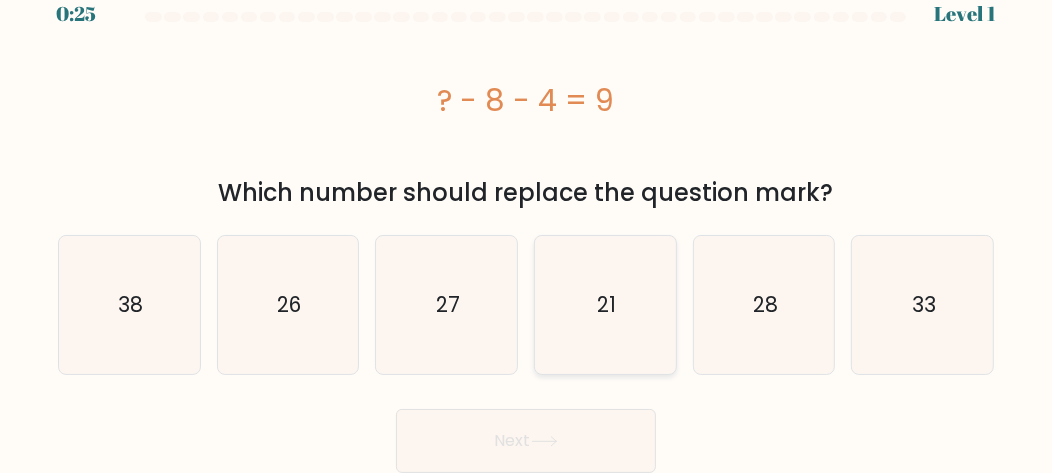 click on "21" 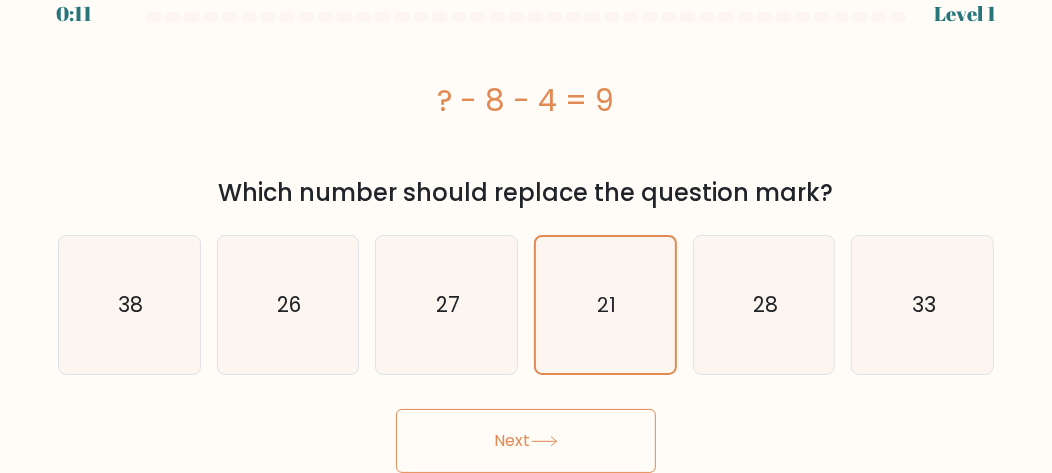 click 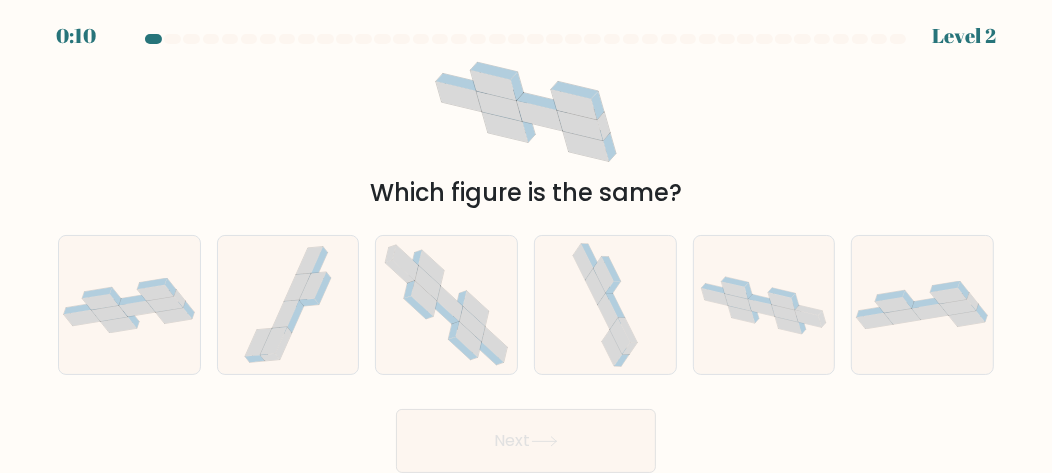 scroll, scrollTop: 22, scrollLeft: 0, axis: vertical 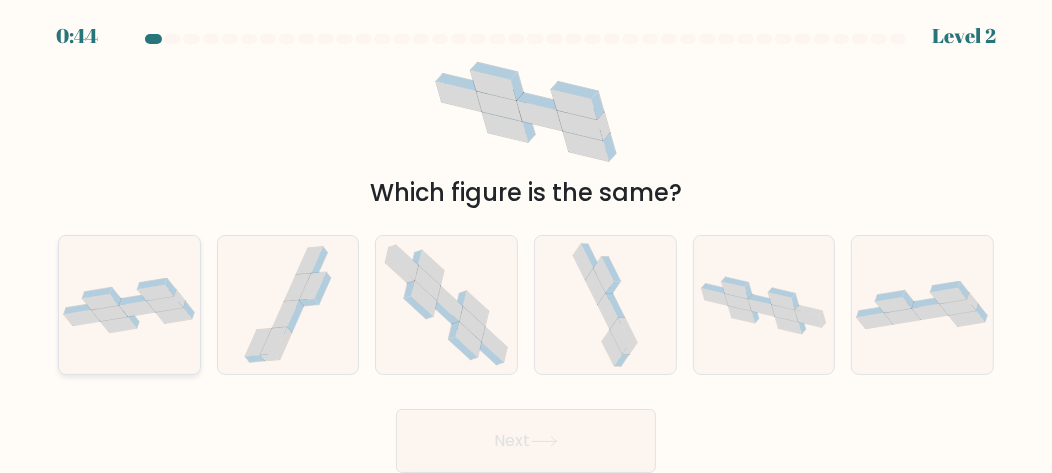 click 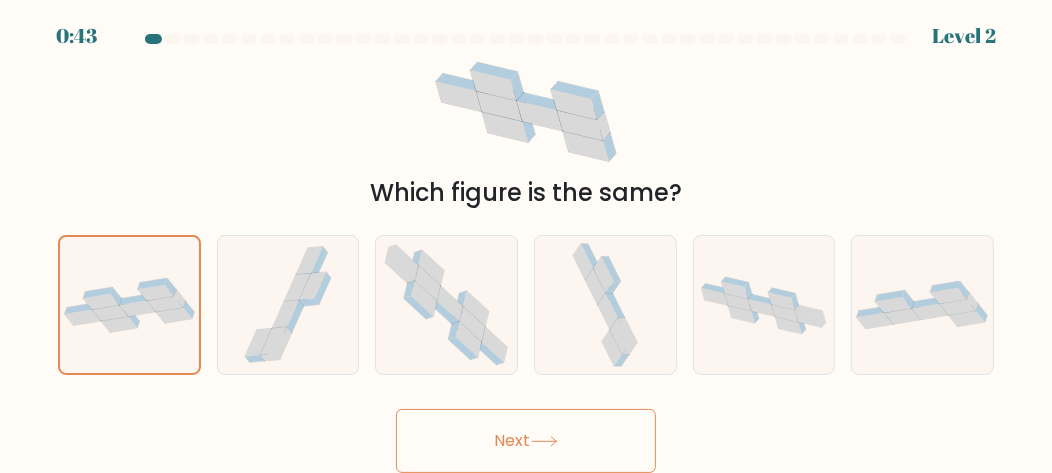 click on "Next" at bounding box center (526, 441) 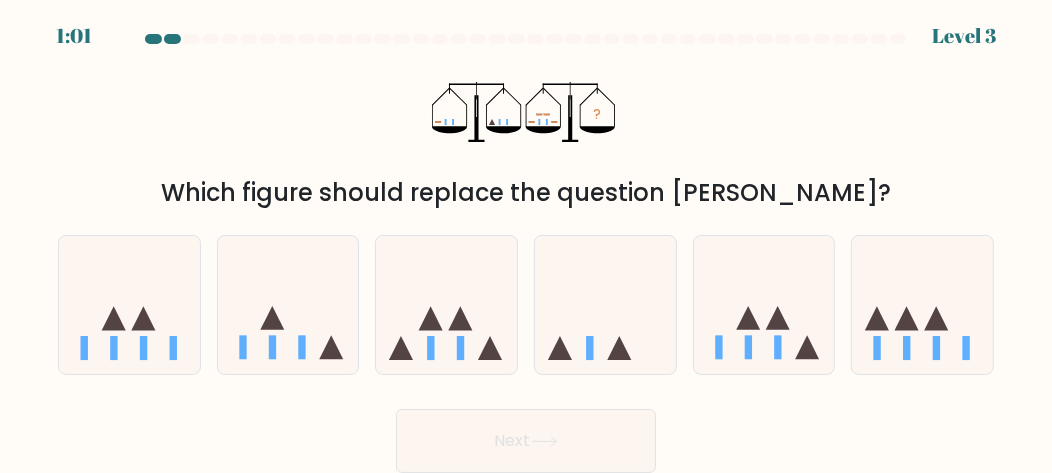 type 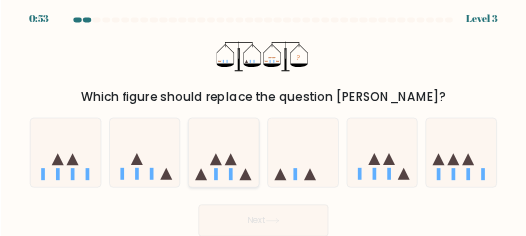 scroll, scrollTop: 0, scrollLeft: 0, axis: both 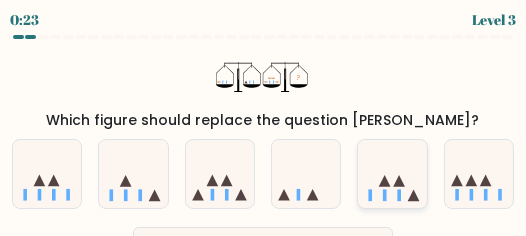 click 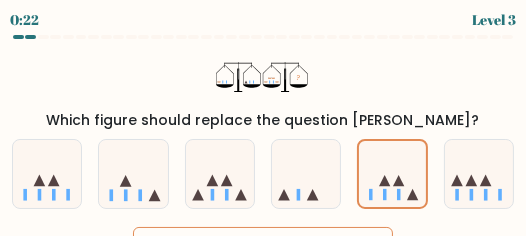 scroll, scrollTop: 49, scrollLeft: 0, axis: vertical 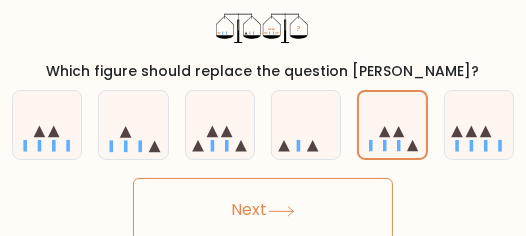click on "Next" at bounding box center (263, 210) 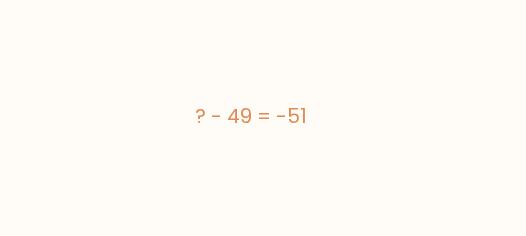 scroll, scrollTop: 80, scrollLeft: 0, axis: vertical 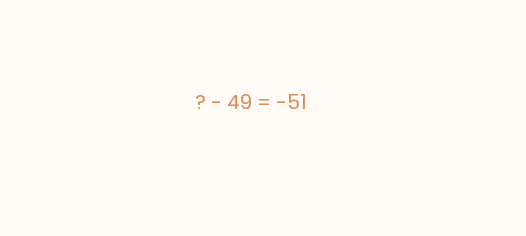 drag, startPoint x: 191, startPoint y: 100, endPoint x: 296, endPoint y: 103, distance: 105.04285 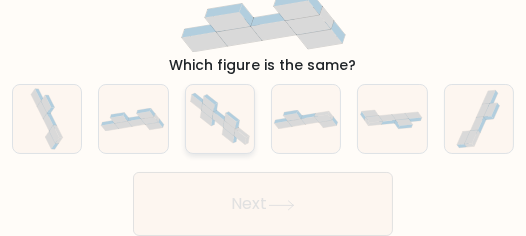 scroll, scrollTop: 0, scrollLeft: 0, axis: both 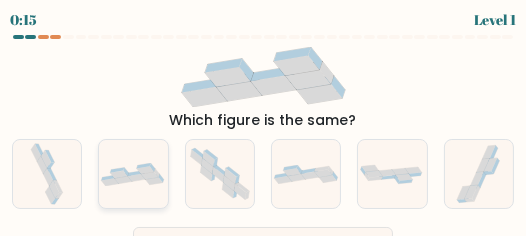 click 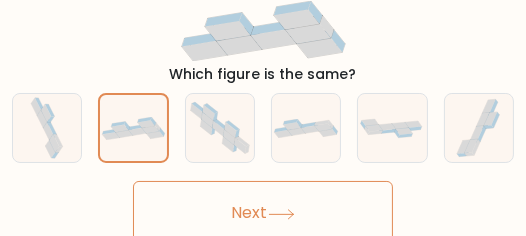 scroll, scrollTop: 70, scrollLeft: 0, axis: vertical 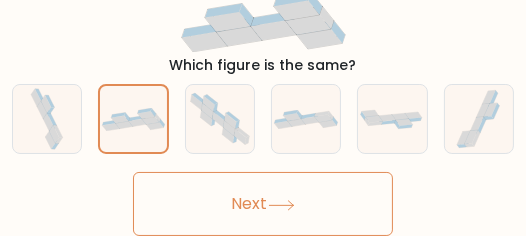 click on "Next" at bounding box center [263, 204] 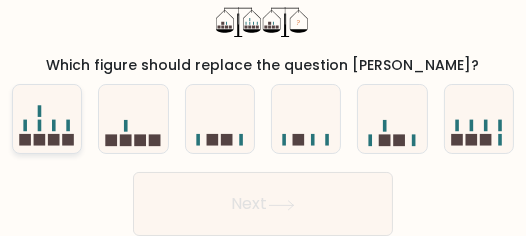 click 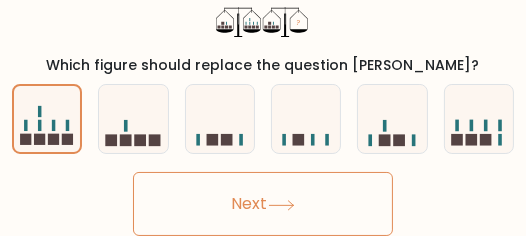 click on "Next" at bounding box center [263, 204] 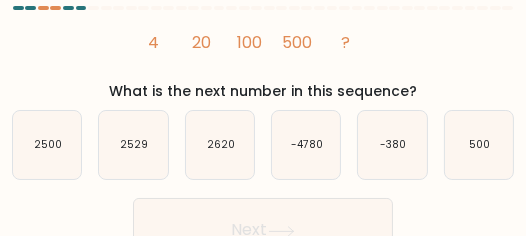 scroll, scrollTop: 0, scrollLeft: 0, axis: both 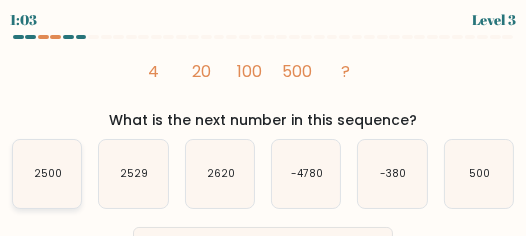 click on "2500" 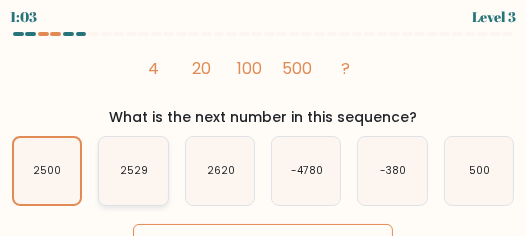 scroll, scrollTop: 70, scrollLeft: 0, axis: vertical 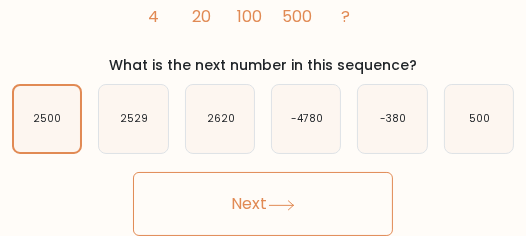 click on "Next" at bounding box center [263, 204] 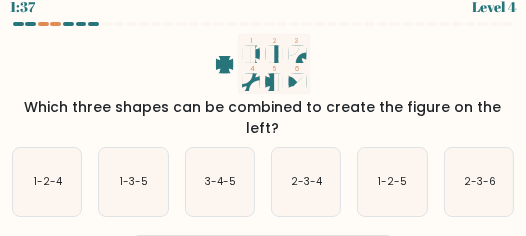 scroll, scrollTop: 0, scrollLeft: 0, axis: both 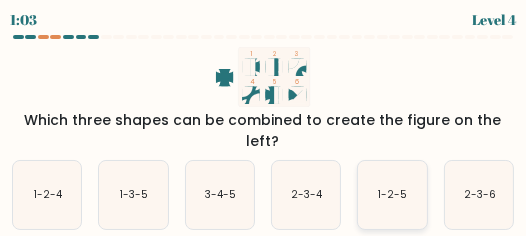 click on "1-2-5" 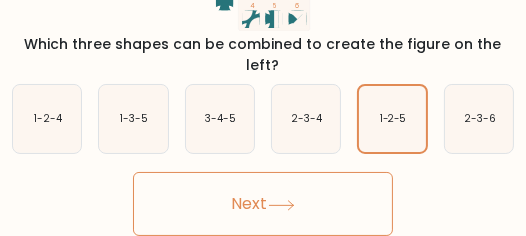 click on "Next" at bounding box center (263, 204) 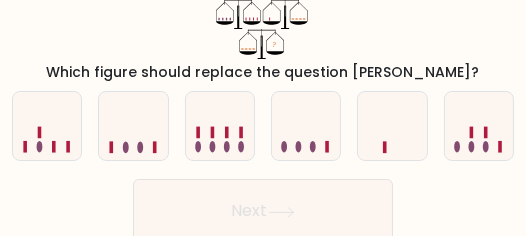 scroll, scrollTop: 20, scrollLeft: 0, axis: vertical 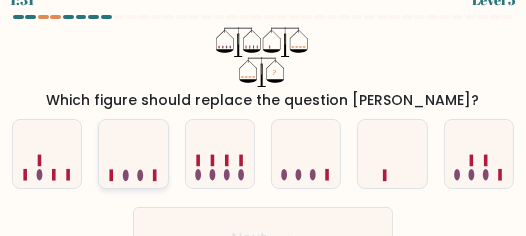 click 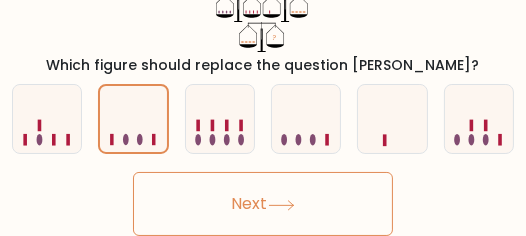 scroll, scrollTop: 70, scrollLeft: 0, axis: vertical 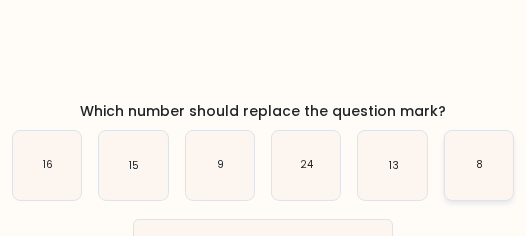 click on "8" 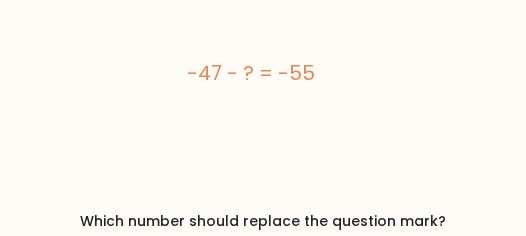 scroll, scrollTop: 252, scrollLeft: 0, axis: vertical 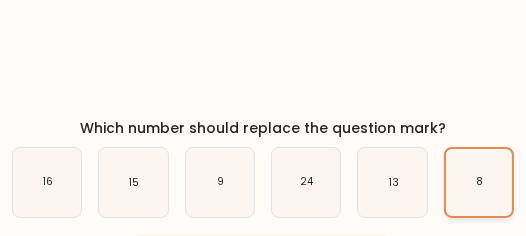 click on "8" 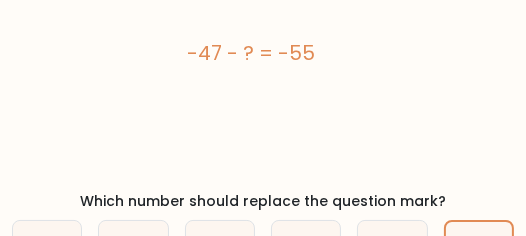scroll, scrollTop: 252, scrollLeft: 0, axis: vertical 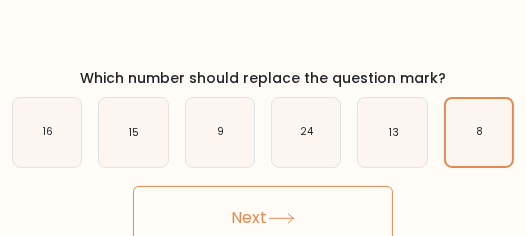 click on "Next" at bounding box center [263, 218] 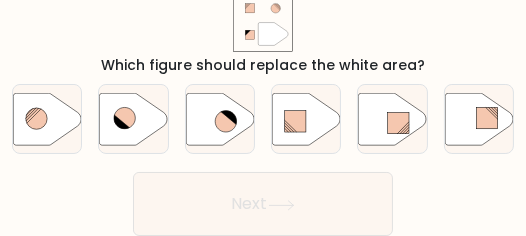 click on "Next" at bounding box center (263, 204) 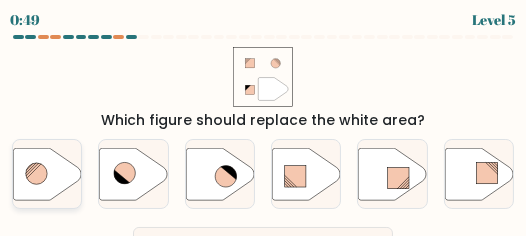 click 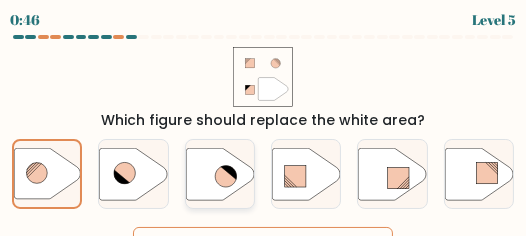 click 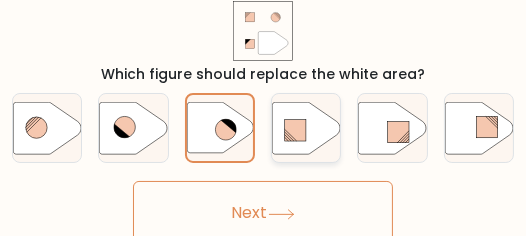 scroll, scrollTop: 70, scrollLeft: 0, axis: vertical 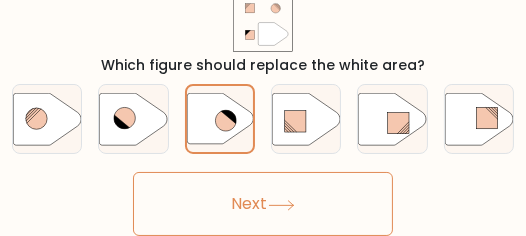 click on "Next" at bounding box center (263, 204) 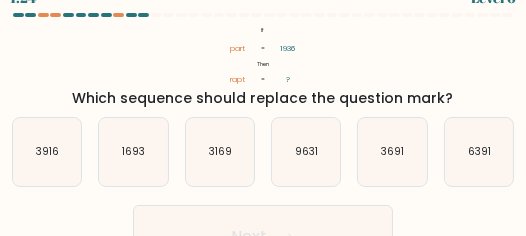 scroll, scrollTop: 0, scrollLeft: 0, axis: both 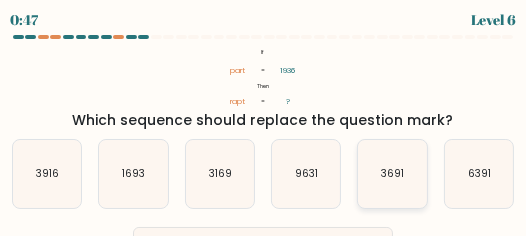 click on "3691" 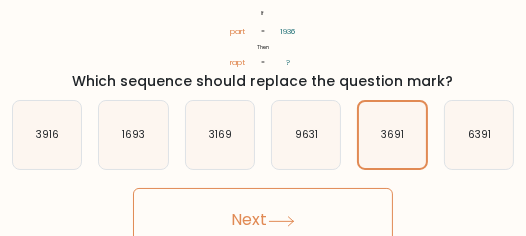 scroll, scrollTop: 70, scrollLeft: 0, axis: vertical 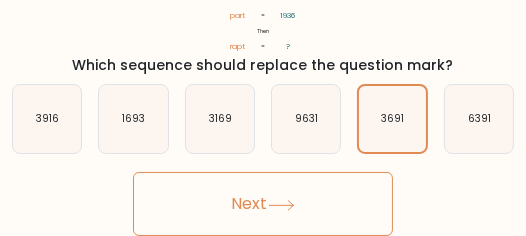 click on "Next" at bounding box center (263, 204) 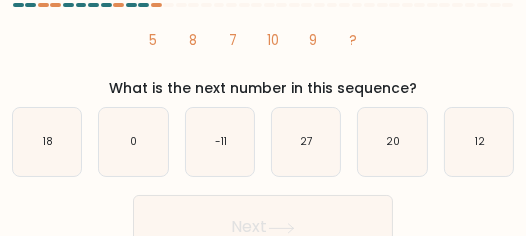 scroll, scrollTop: 0, scrollLeft: 0, axis: both 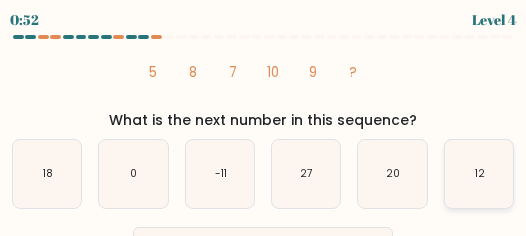click on "12" 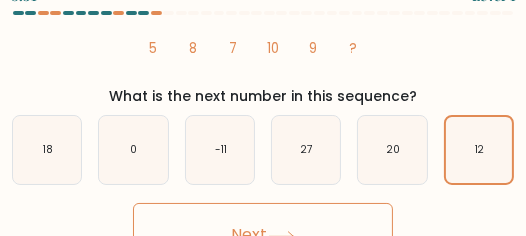 scroll, scrollTop: 70, scrollLeft: 0, axis: vertical 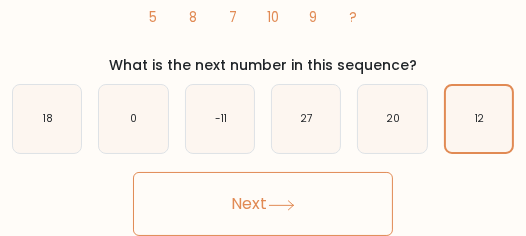 click on "Next" at bounding box center (263, 204) 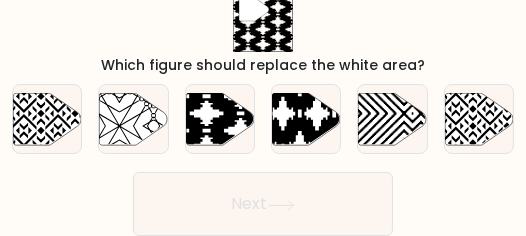 click on "Next" at bounding box center (263, 204) 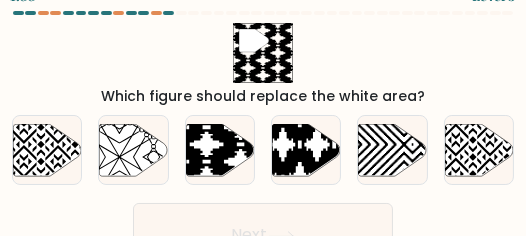 scroll, scrollTop: 0, scrollLeft: 0, axis: both 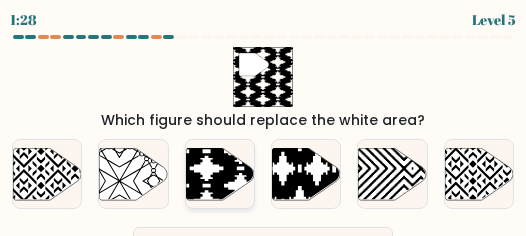 click 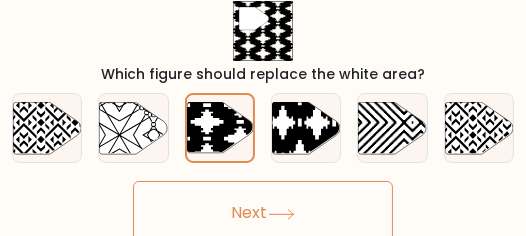 scroll, scrollTop: 70, scrollLeft: 0, axis: vertical 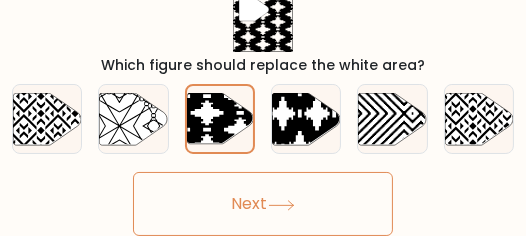 click on "Next" at bounding box center [263, 204] 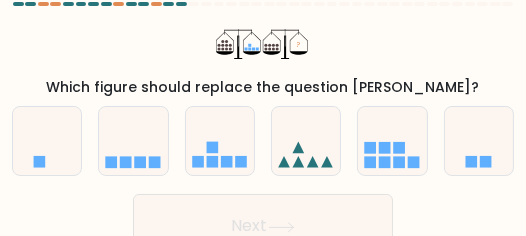 scroll, scrollTop: 20, scrollLeft: 0, axis: vertical 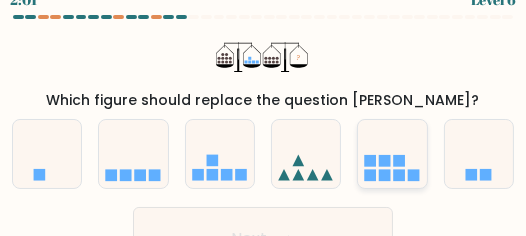 click 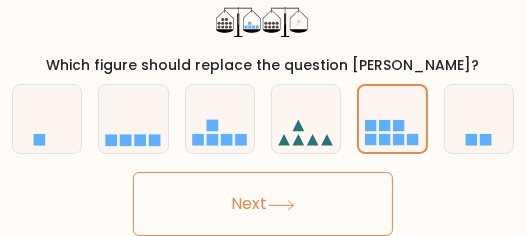 scroll, scrollTop: 70, scrollLeft: 0, axis: vertical 